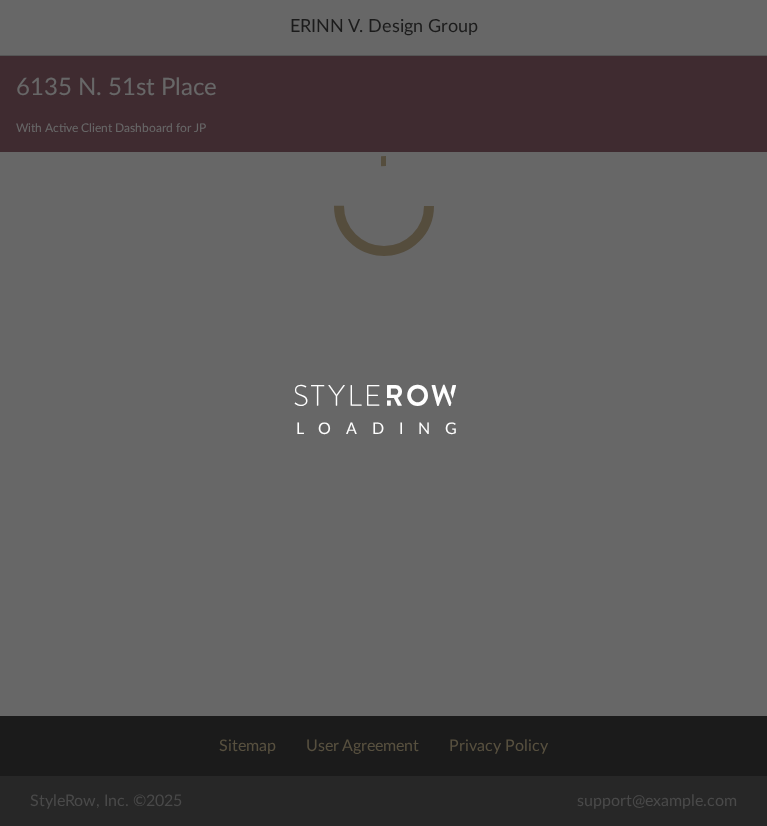 scroll, scrollTop: 0, scrollLeft: 0, axis: both 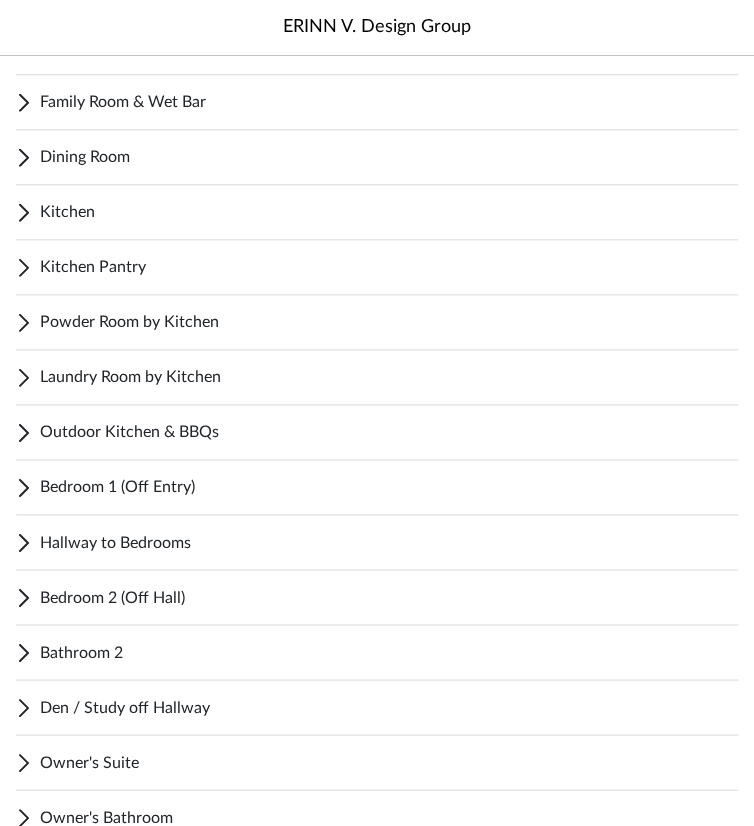 click on "Bathroom 2" at bounding box center (389, 652) 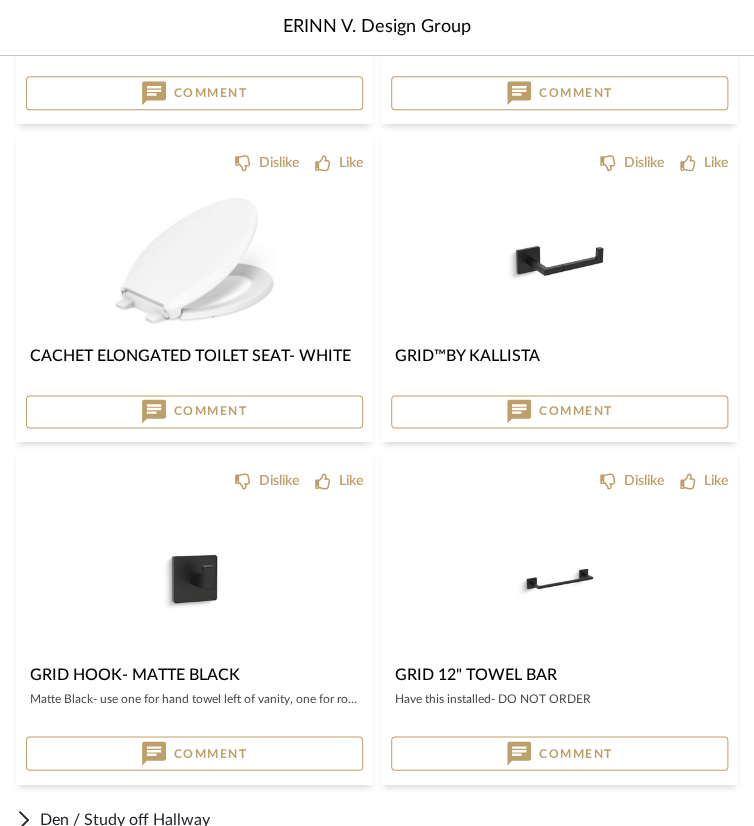 scroll, scrollTop: 2400, scrollLeft: 0, axis: vertical 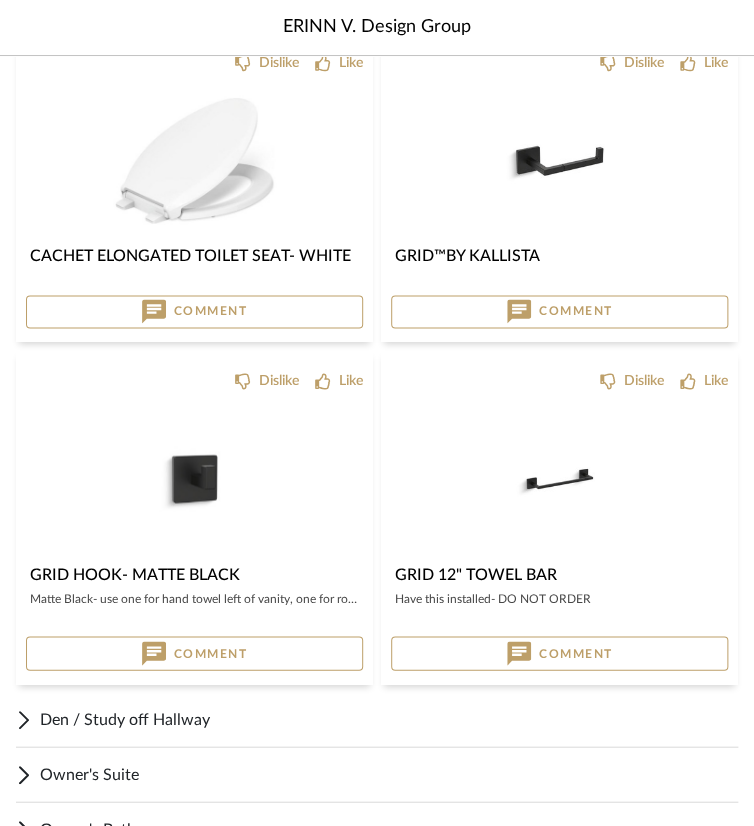 click at bounding box center (194, 478) 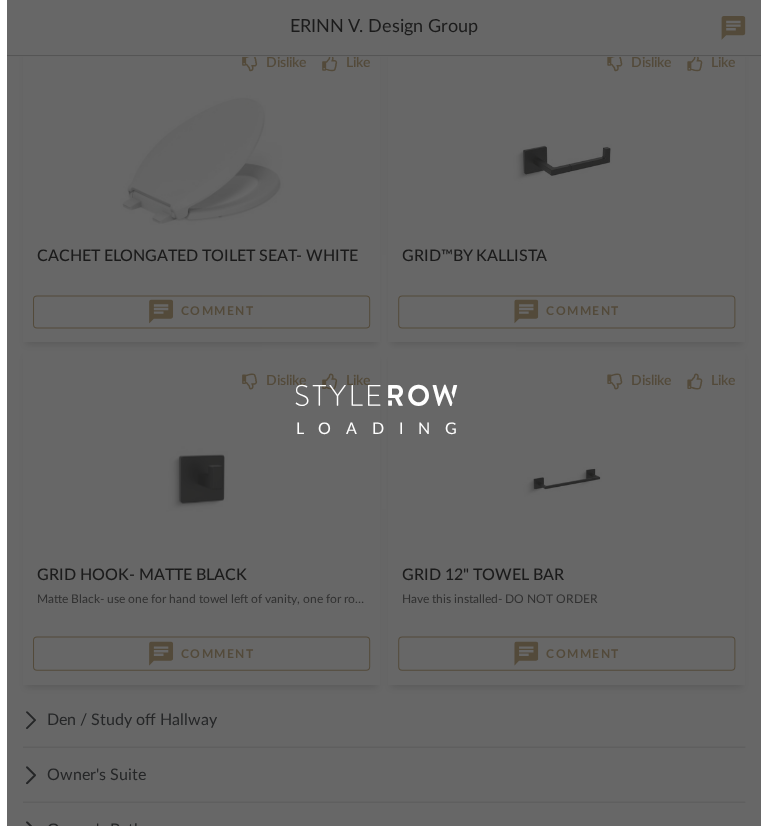 scroll, scrollTop: 0, scrollLeft: 0, axis: both 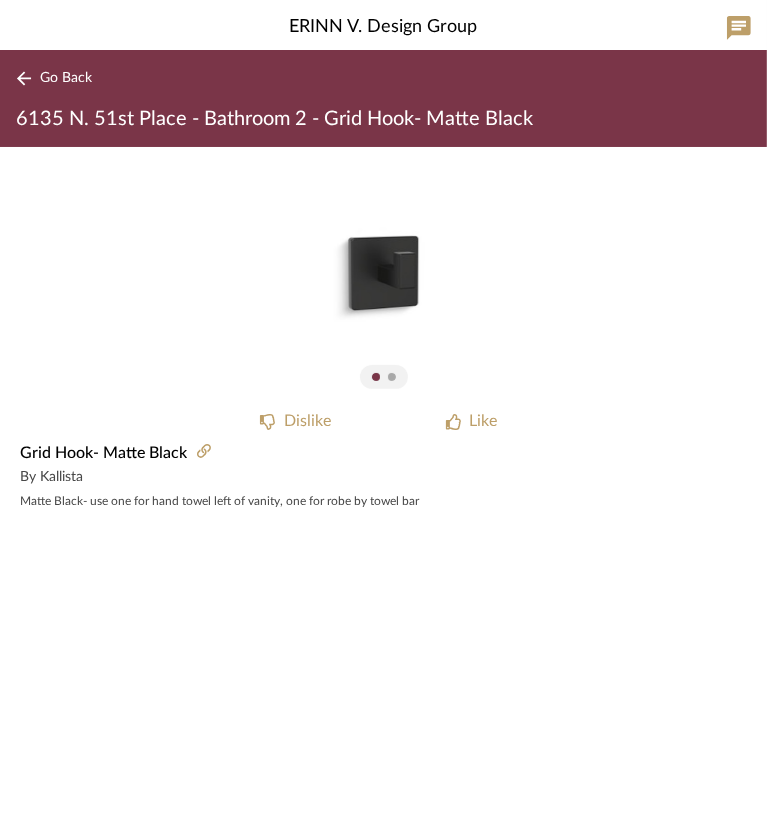 click 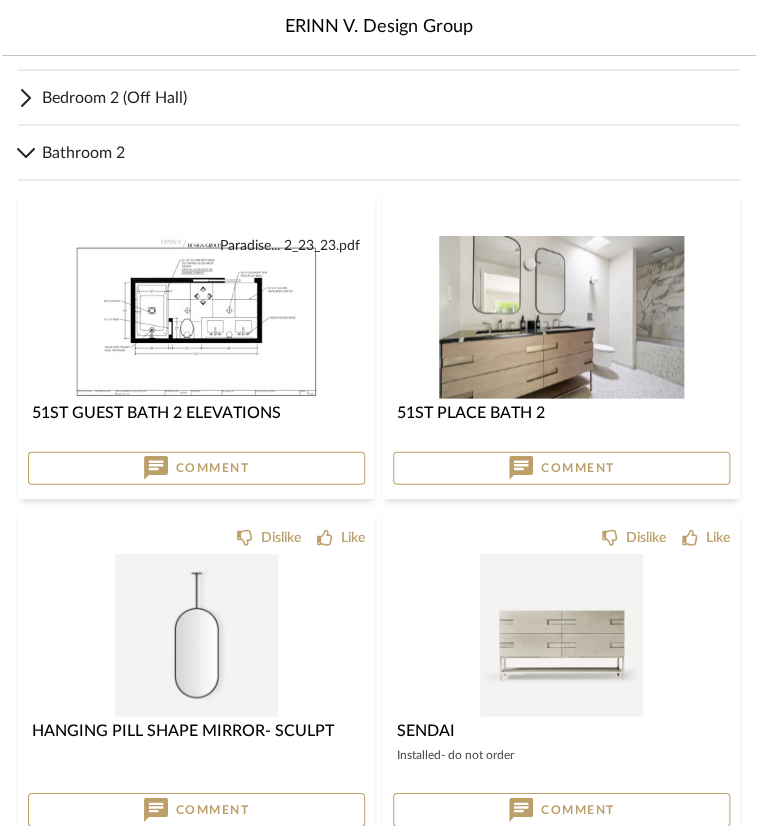 scroll, scrollTop: 1000, scrollLeft: 0, axis: vertical 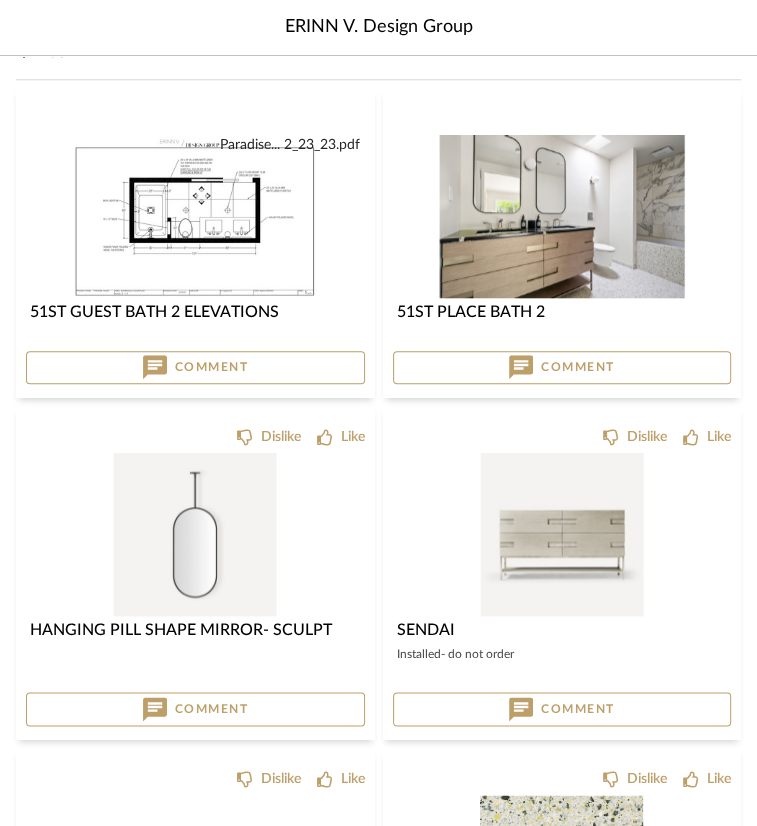 click at bounding box center [195, 534] 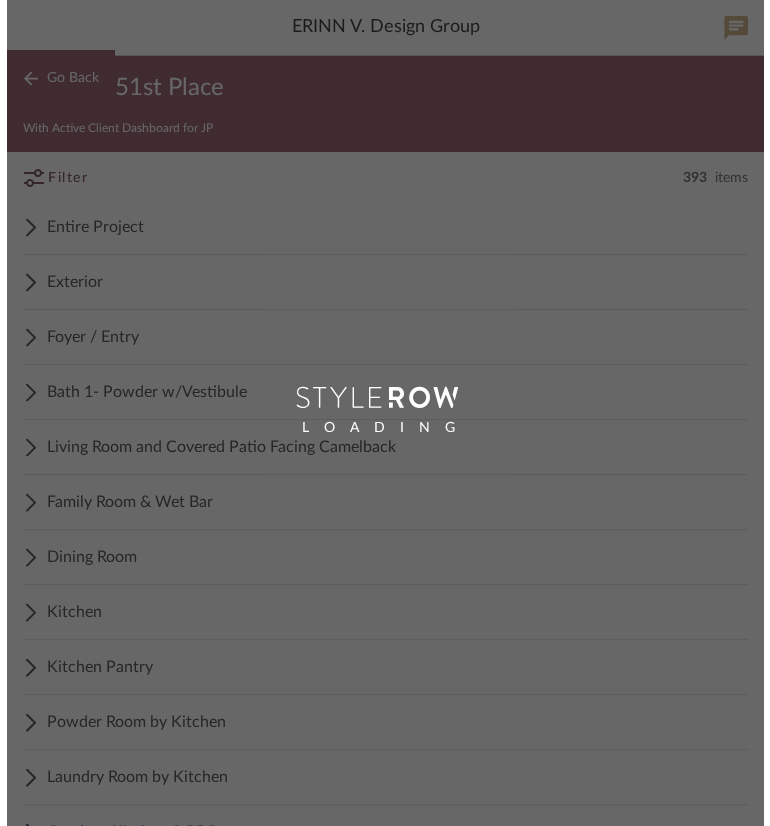 scroll, scrollTop: 0, scrollLeft: 0, axis: both 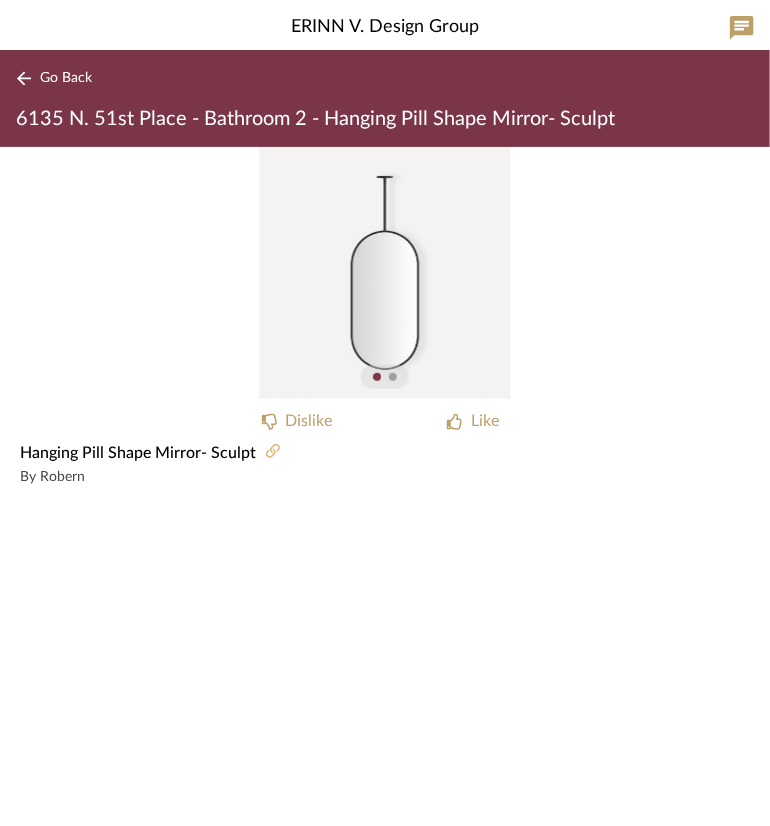 click 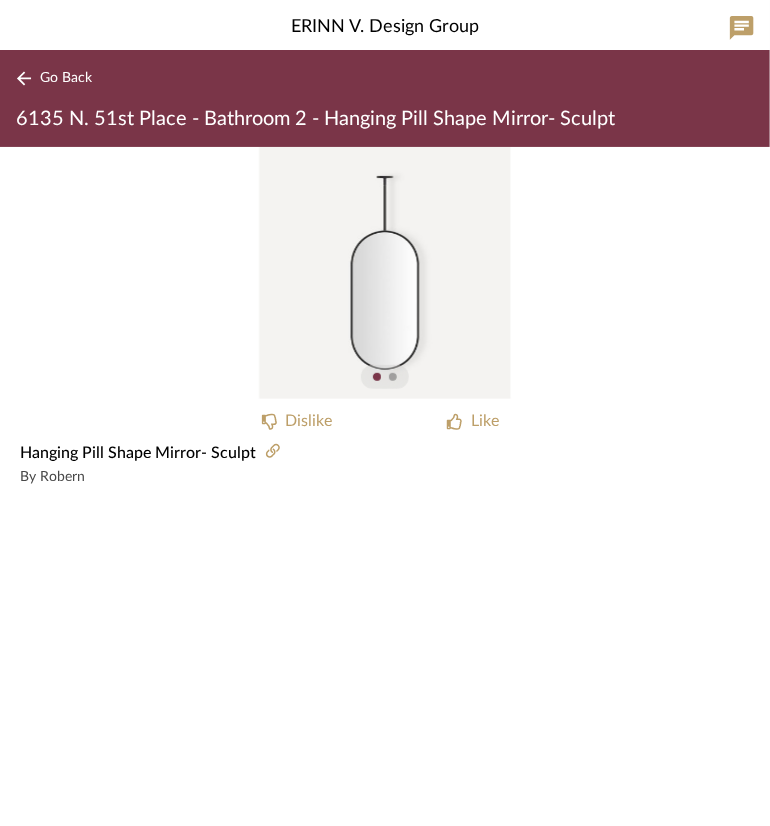 click on "Go Back" 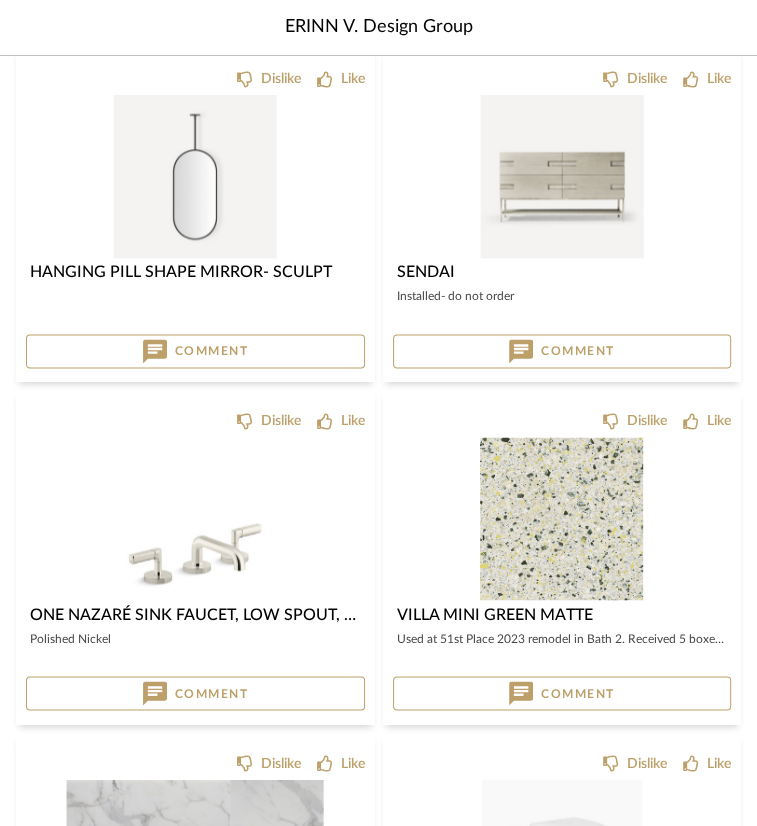 scroll, scrollTop: 1300, scrollLeft: 0, axis: vertical 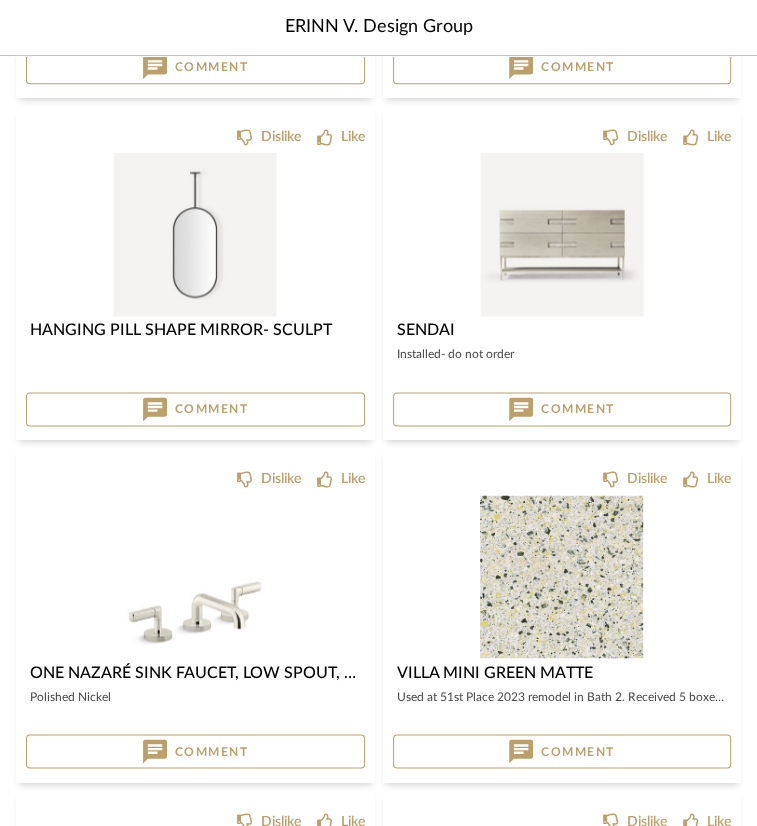 click at bounding box center [561, 234] 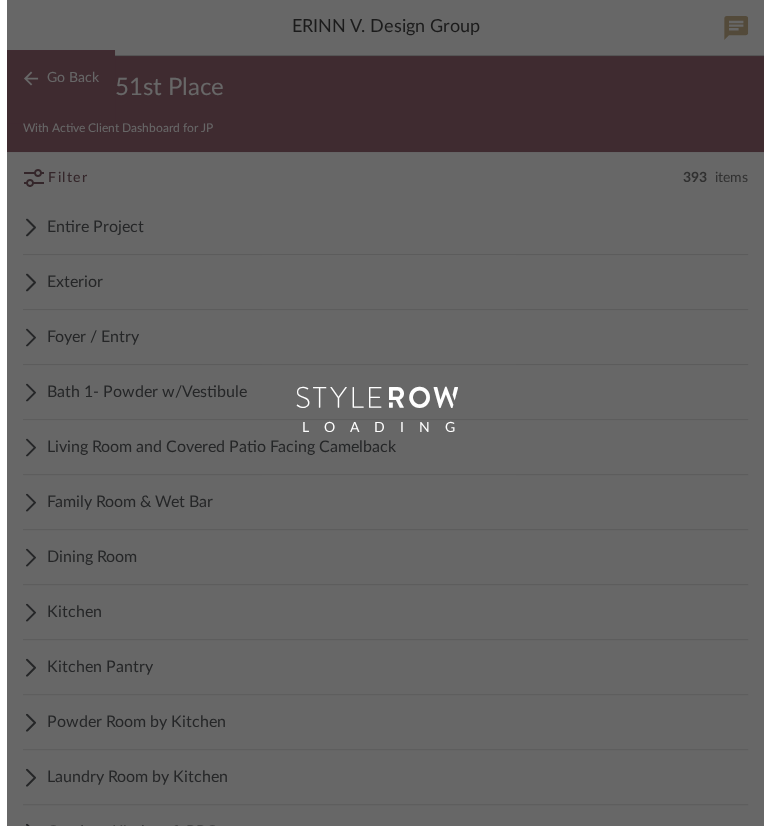 scroll, scrollTop: 0, scrollLeft: 0, axis: both 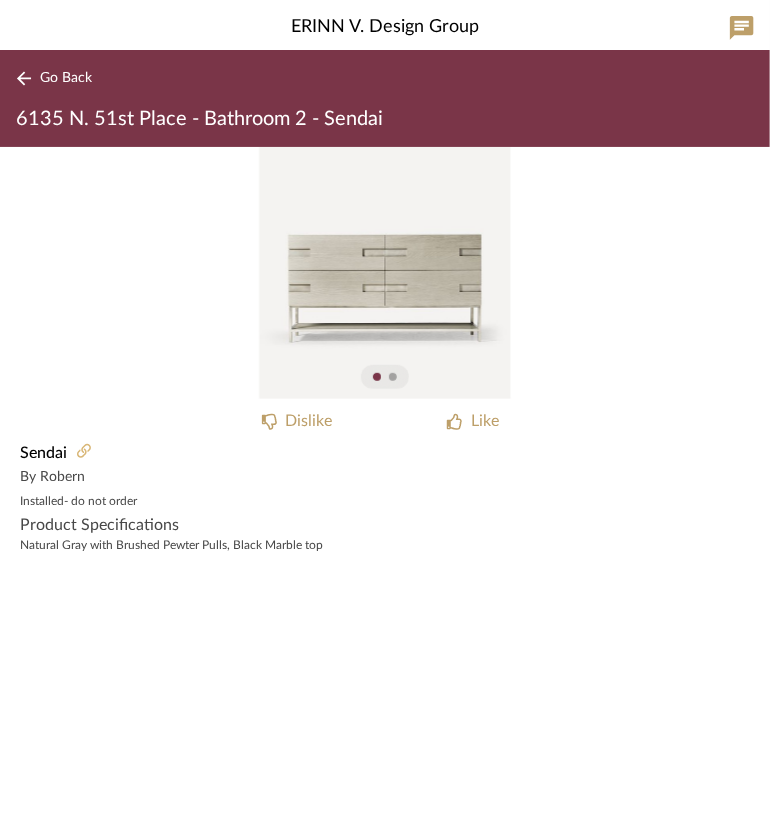 click 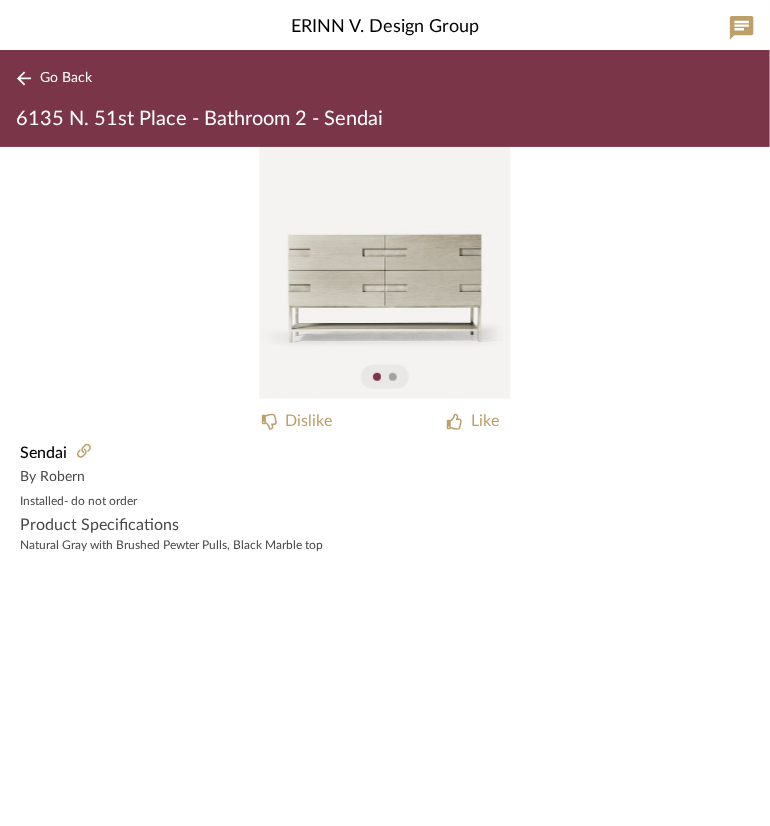 click on "Dislike Like Sendai  By Robern  Installed- do not order Product Specifications Natural Gray with Brushed Pewter Pulls, Black Marble top" 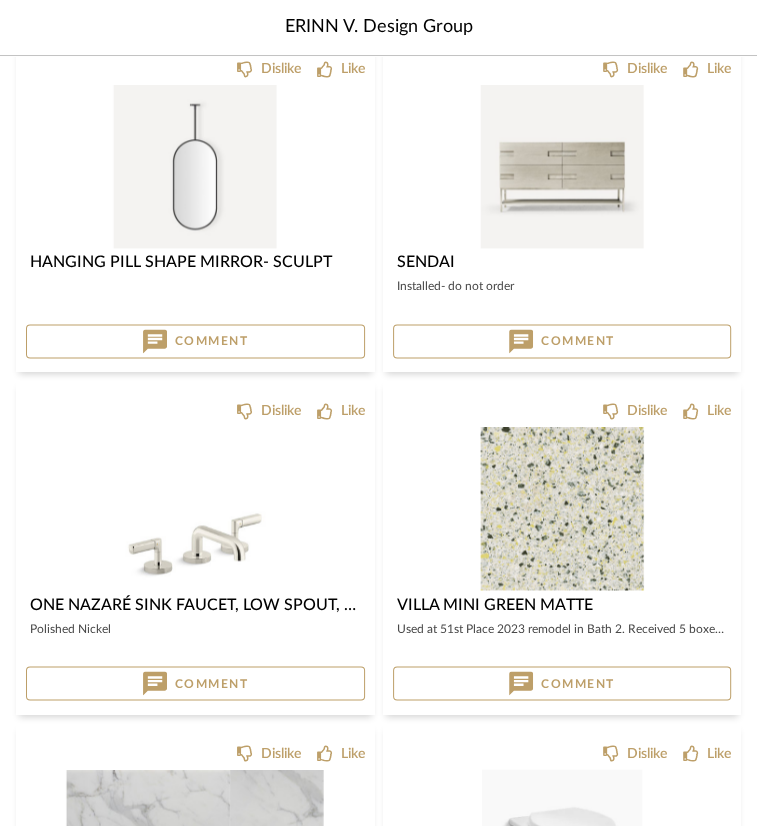 scroll, scrollTop: 1400, scrollLeft: 0, axis: vertical 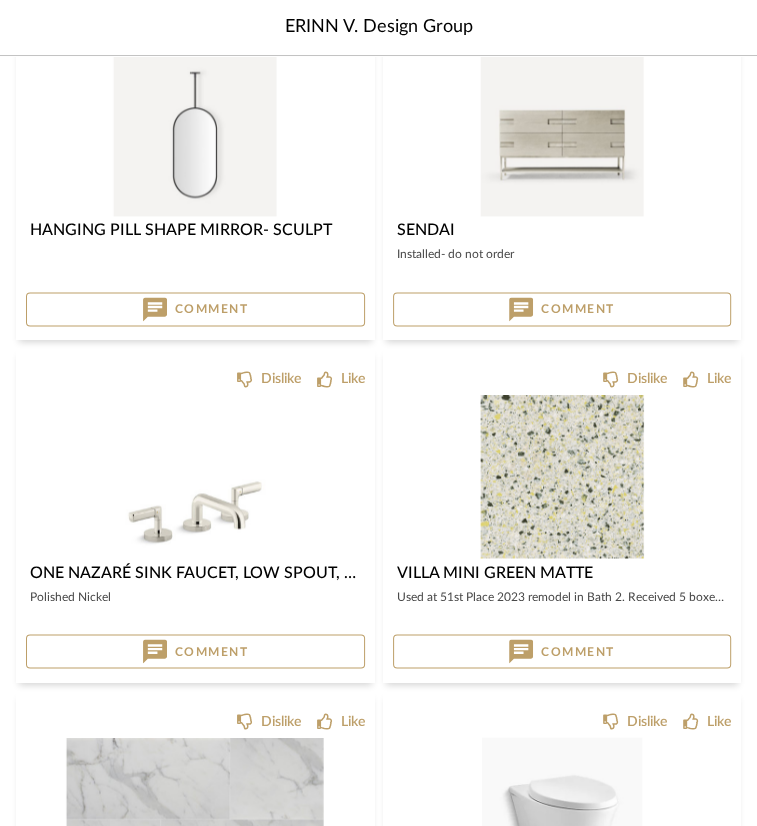 click at bounding box center (195, 476) 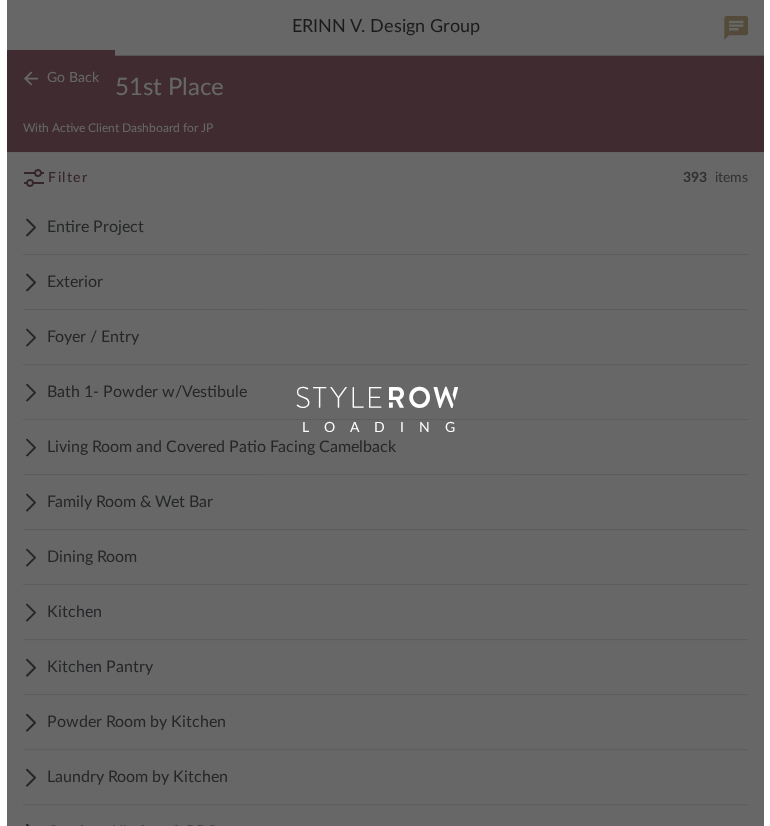 scroll, scrollTop: 0, scrollLeft: 0, axis: both 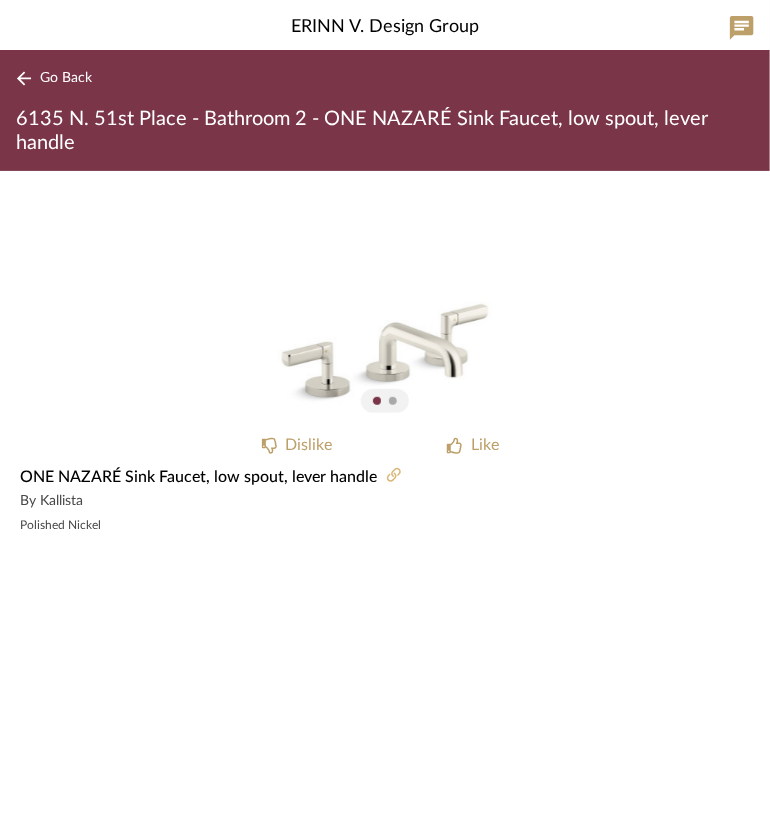 click 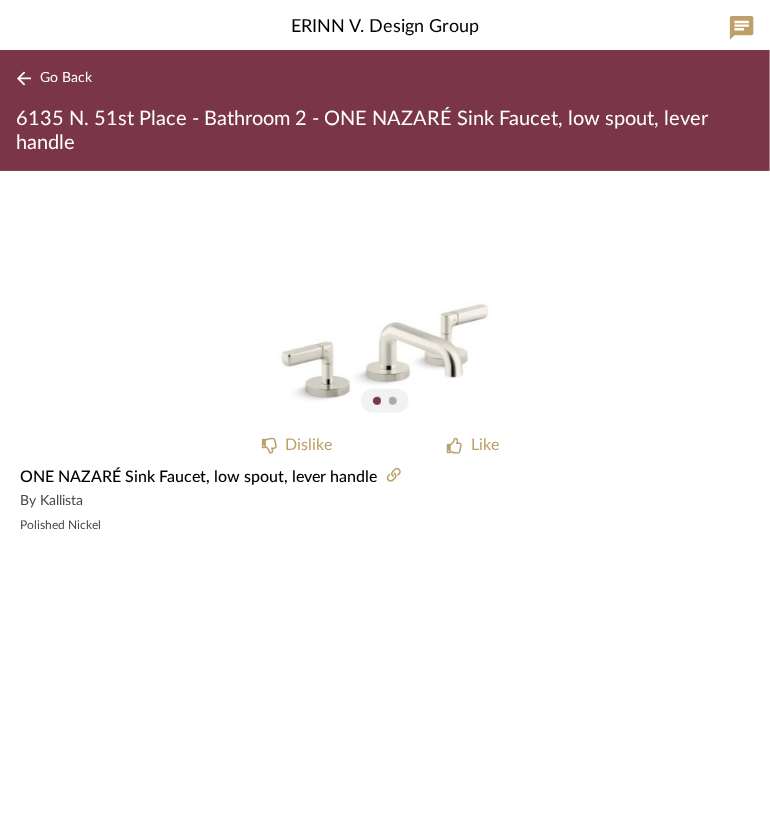 click on "Go Back" 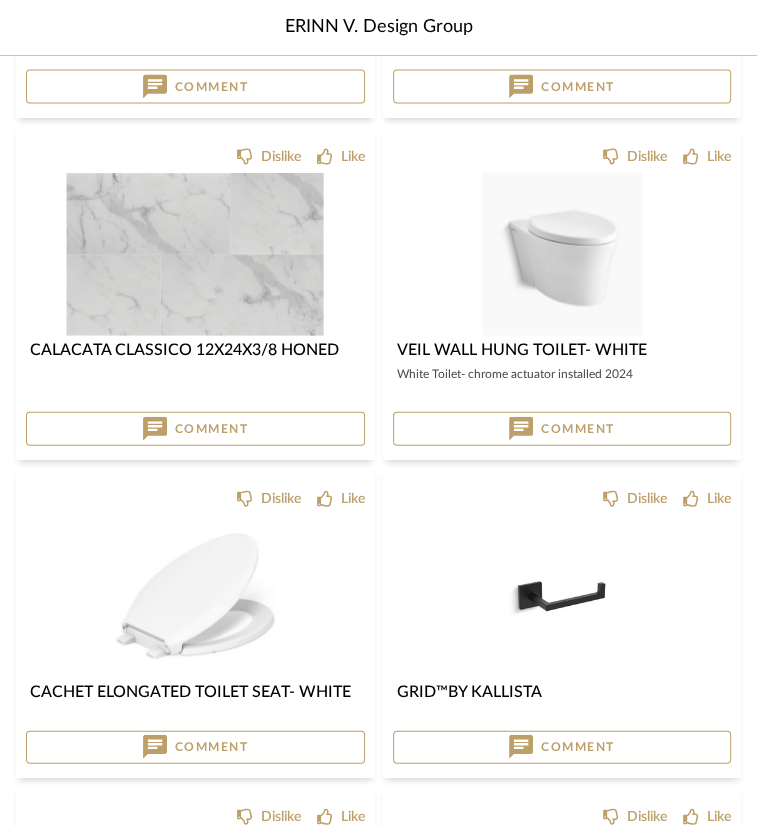 scroll, scrollTop: 2000, scrollLeft: 0, axis: vertical 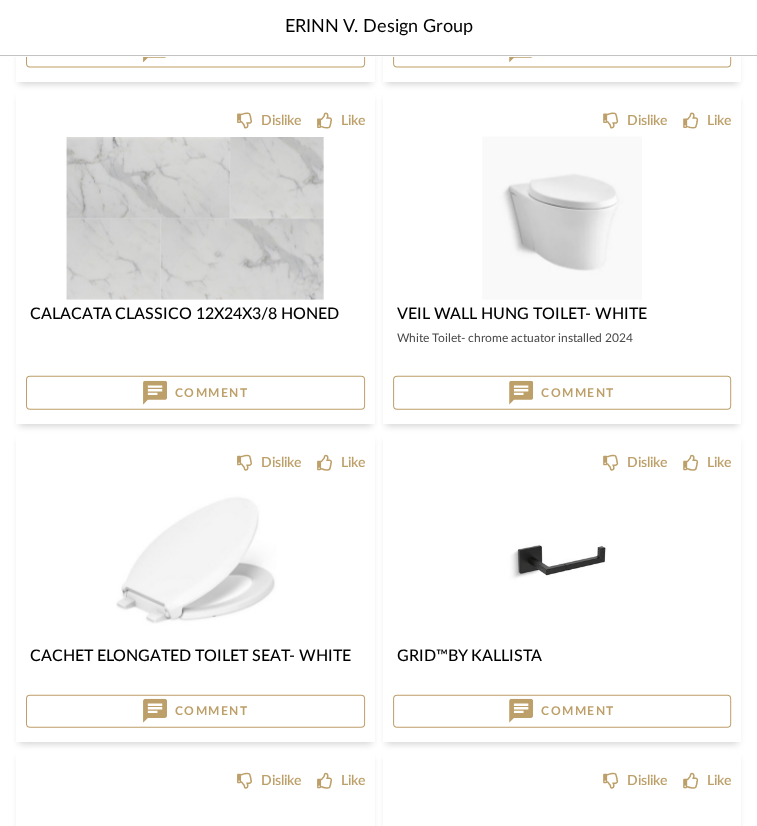 click at bounding box center (195, 560) 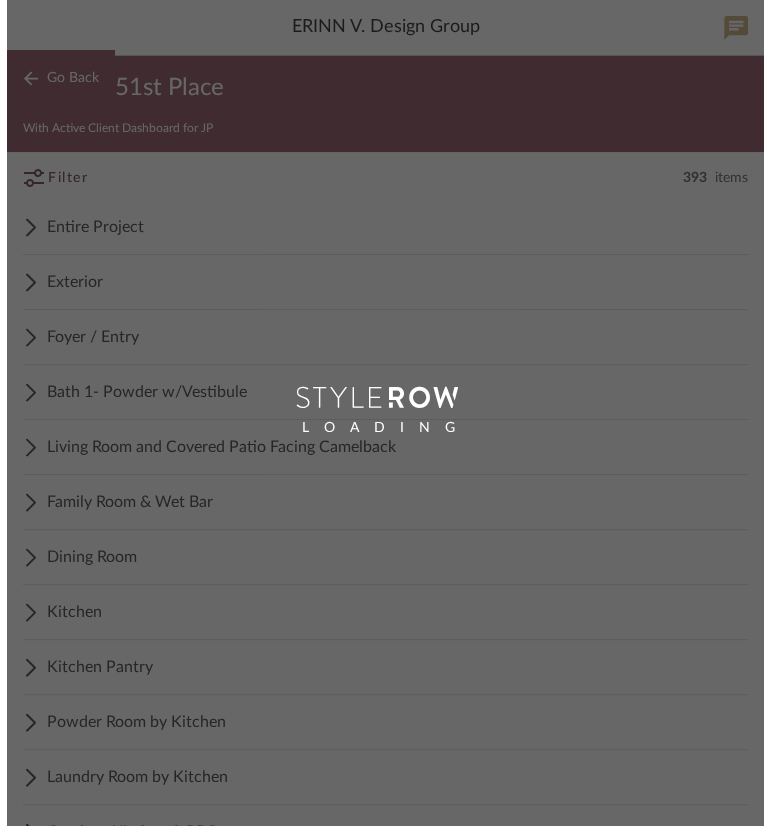 scroll, scrollTop: 0, scrollLeft: 0, axis: both 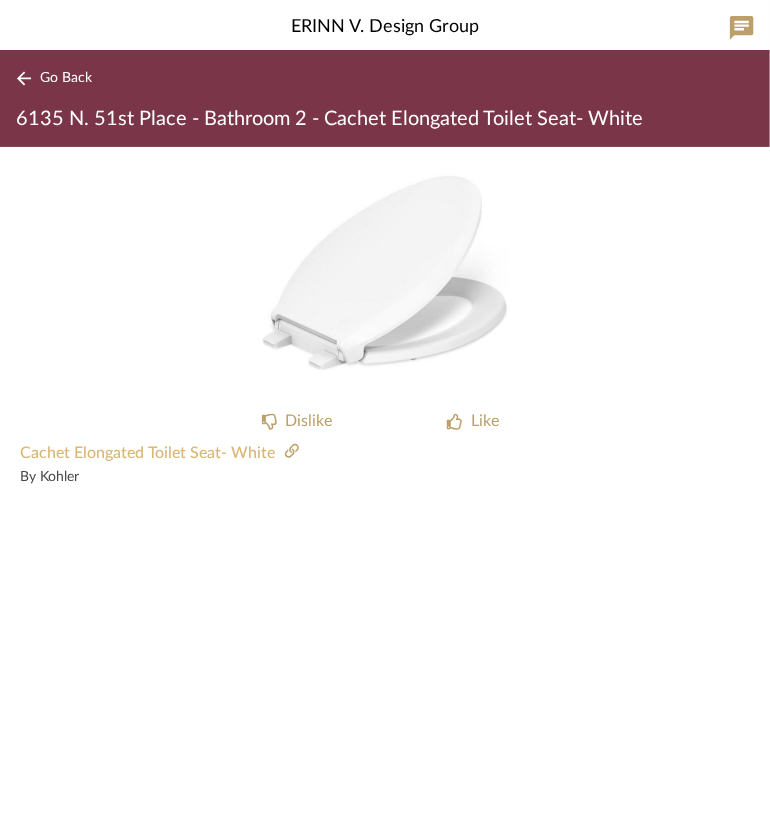 click on "Cachet Elongated Toilet Seat- White" 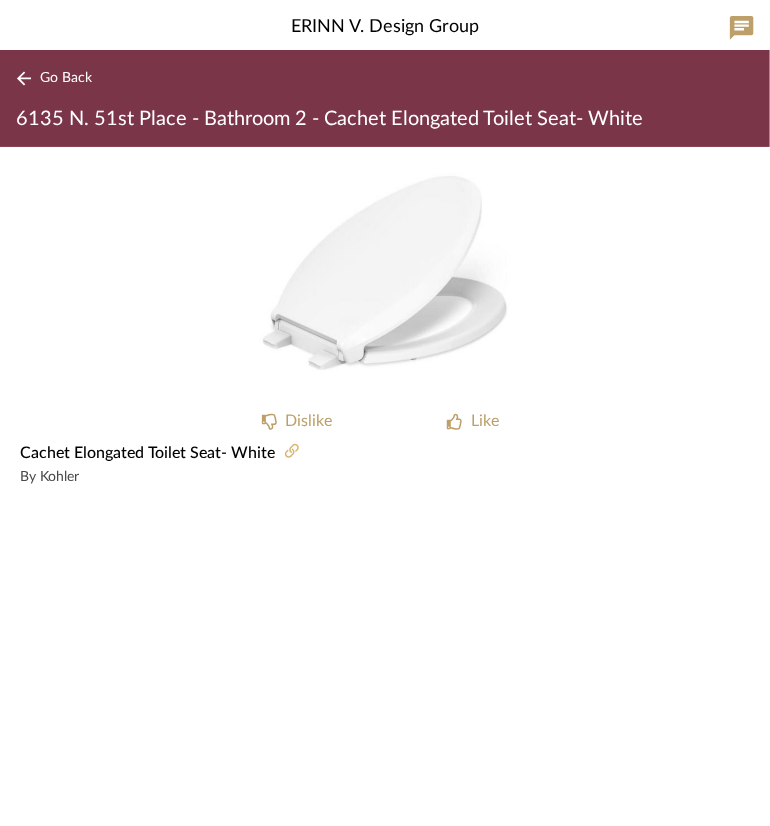 click 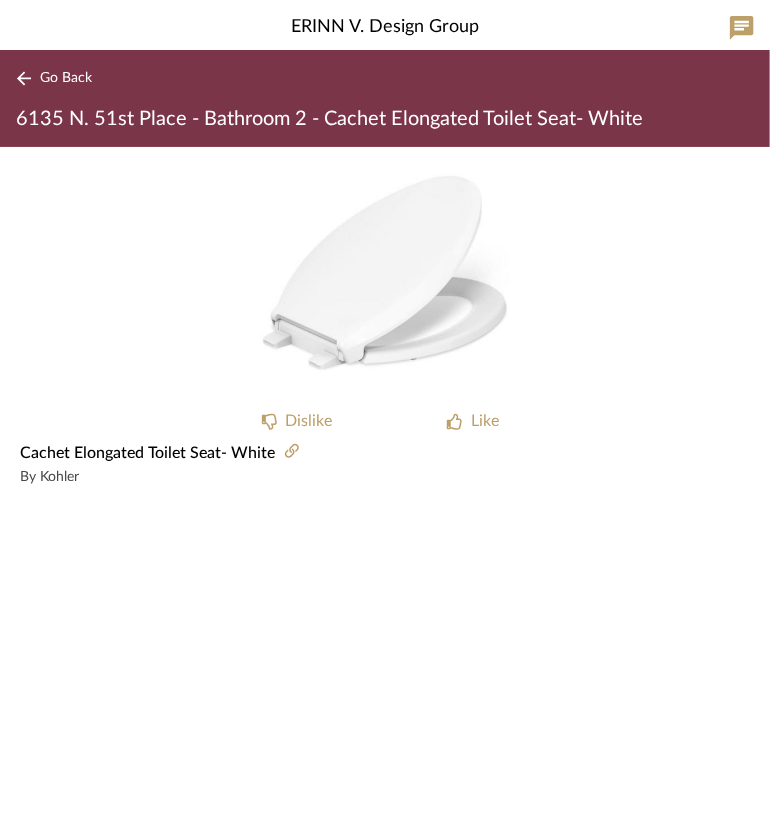 click on "Go Back" 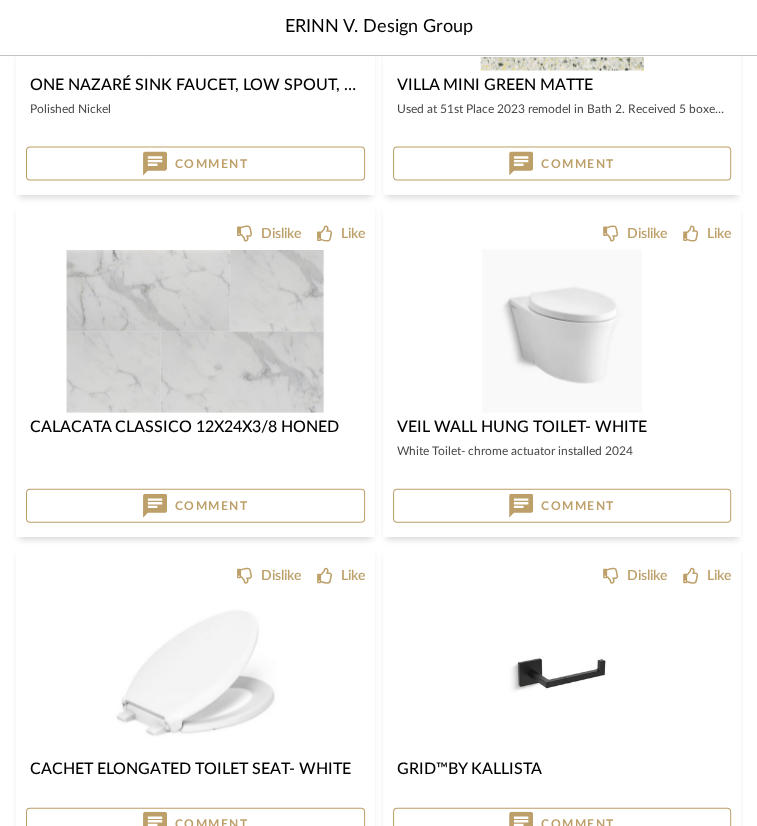 scroll, scrollTop: 2000, scrollLeft: 0, axis: vertical 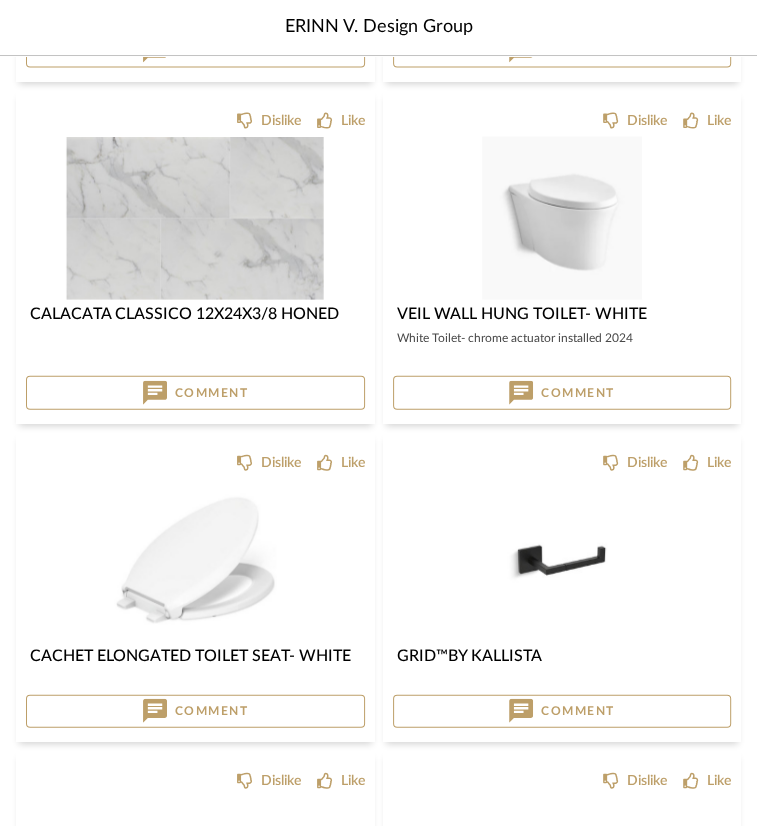 click 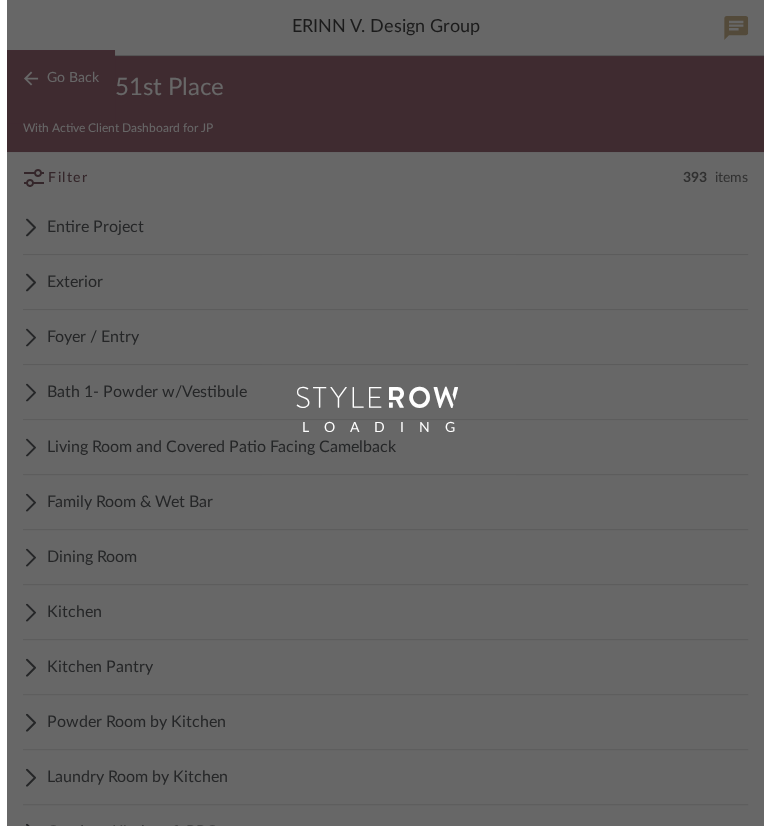 scroll, scrollTop: 0, scrollLeft: 0, axis: both 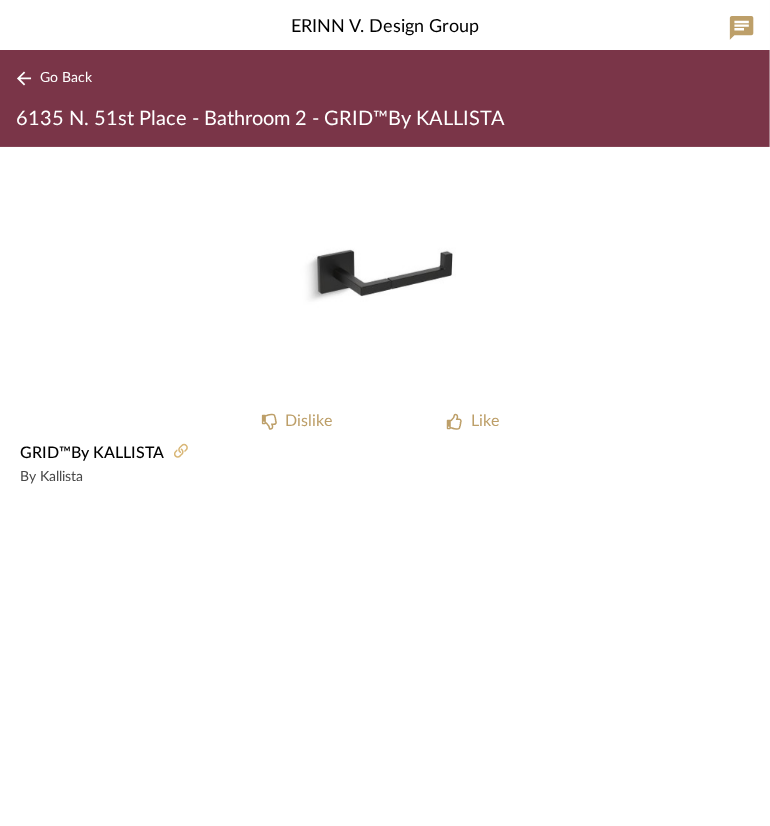 click 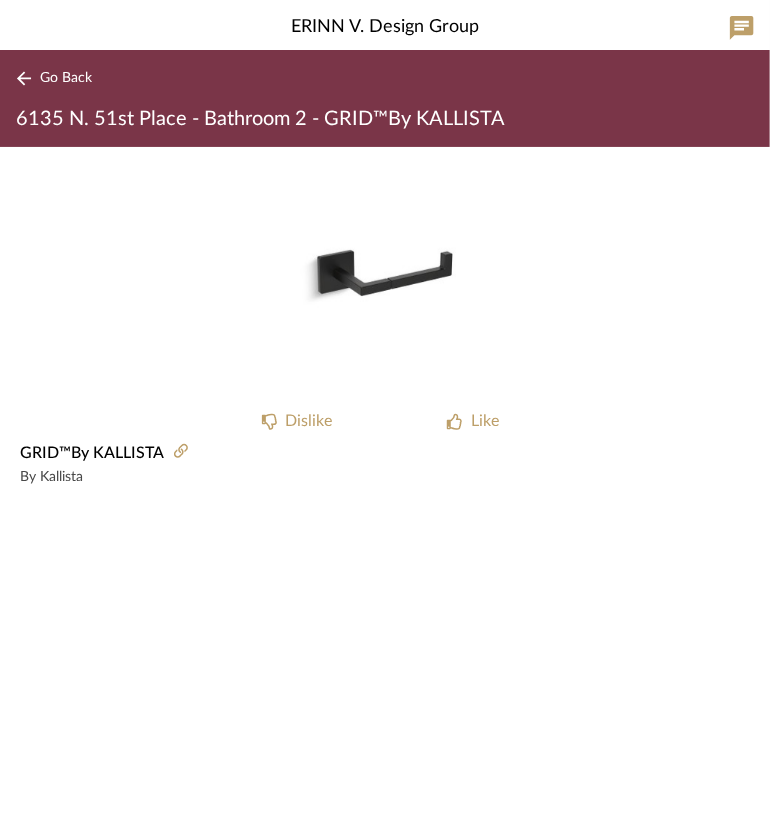 click on "Go Back" 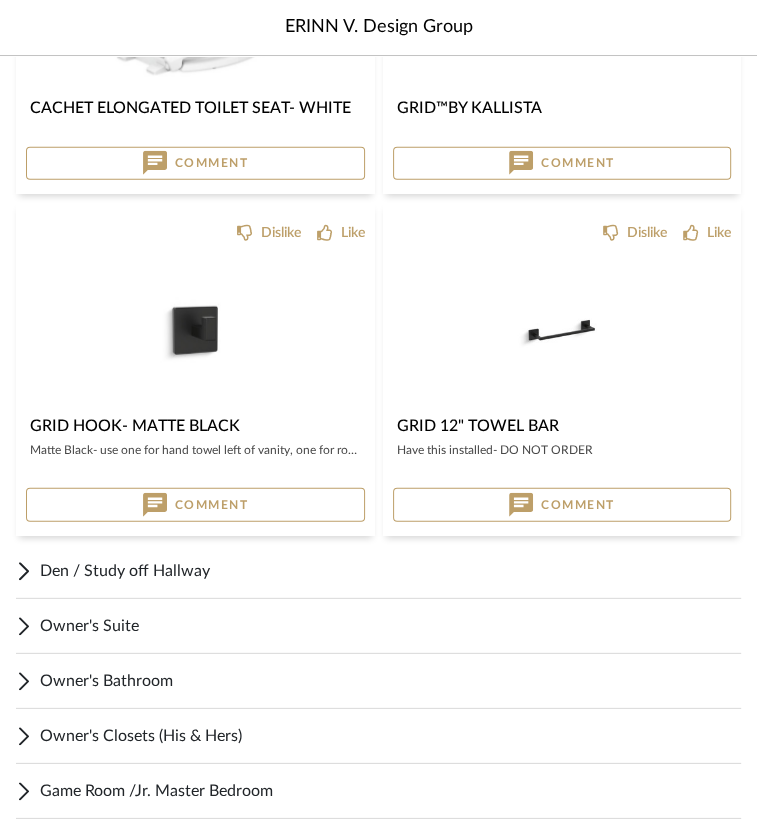 scroll, scrollTop: 2600, scrollLeft: 0, axis: vertical 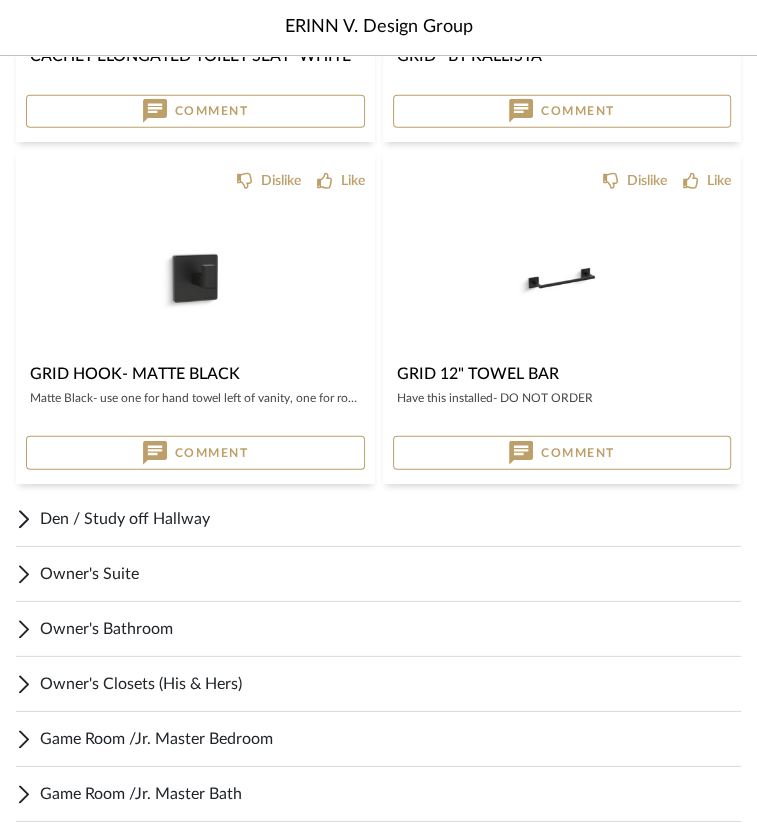 click at bounding box center [195, 278] 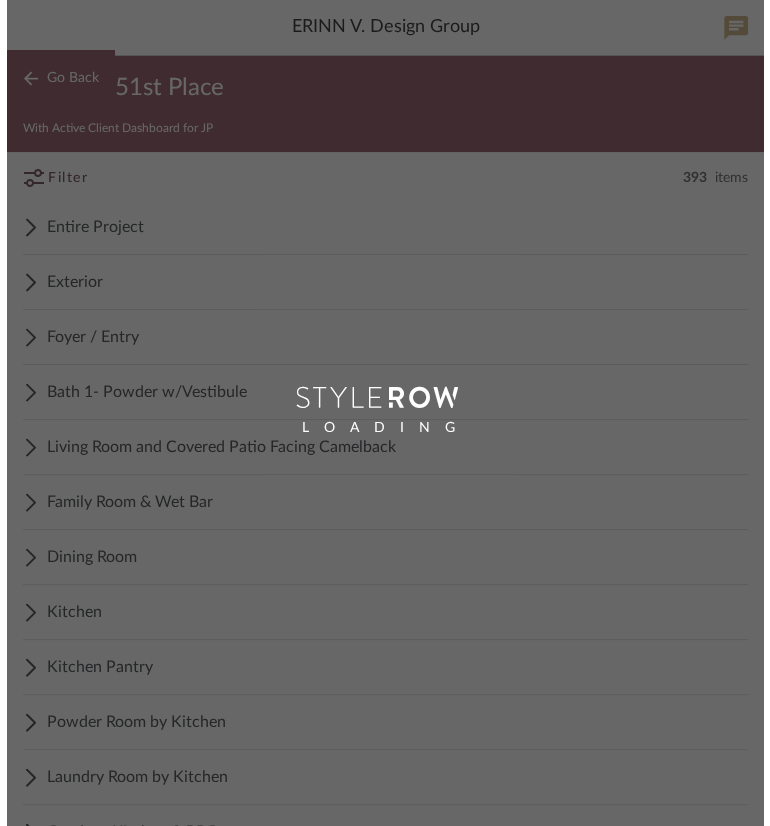 scroll, scrollTop: 0, scrollLeft: 0, axis: both 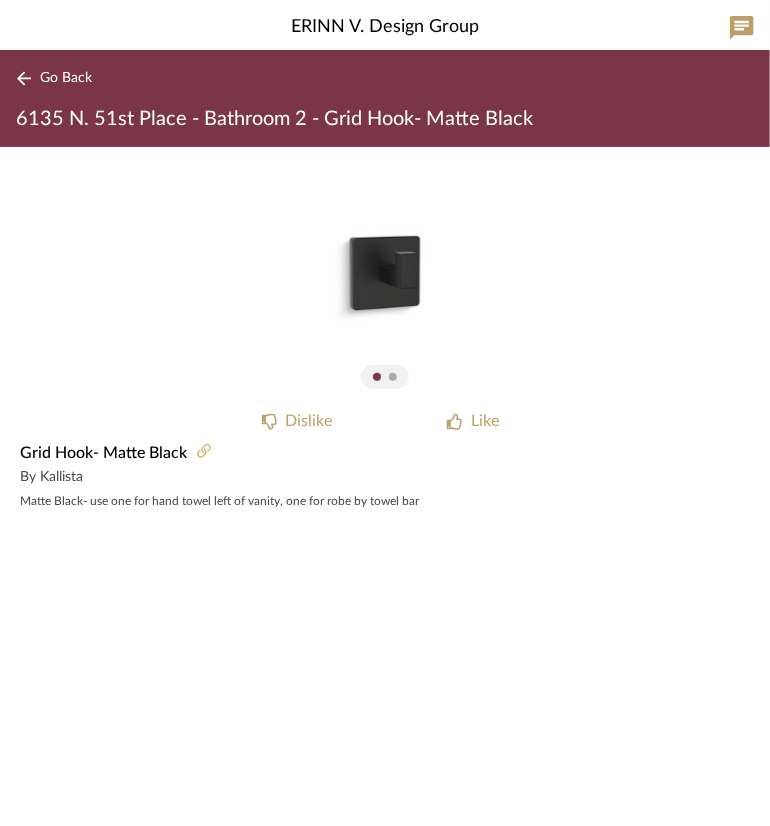 click 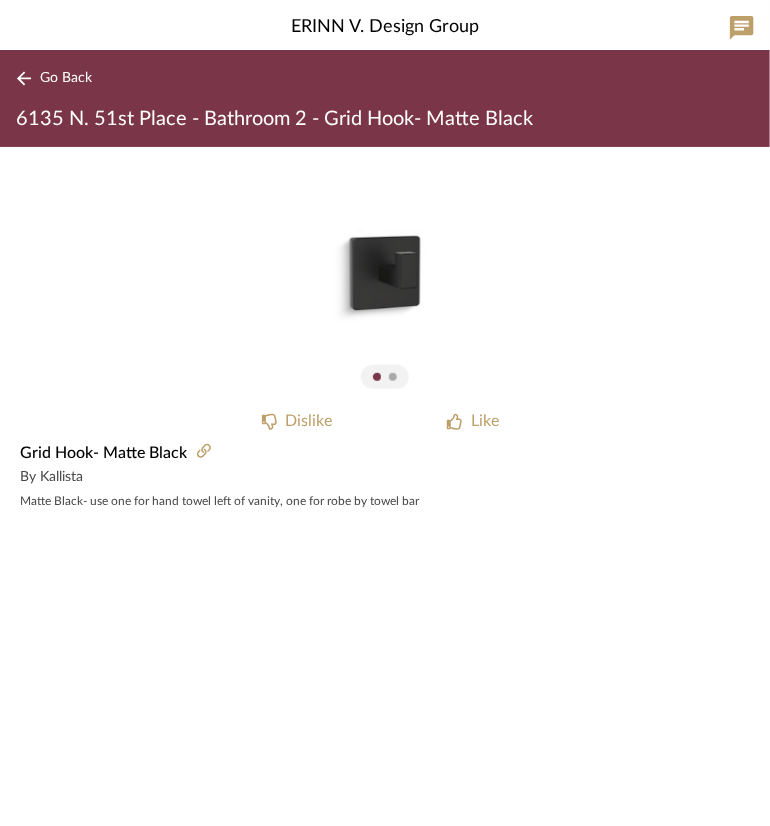 click on "Dislike Like Grid Hook- Matte Black  By Kallista  Matte Black- use one for hand towel left of vanity, one for robe by towel bar" 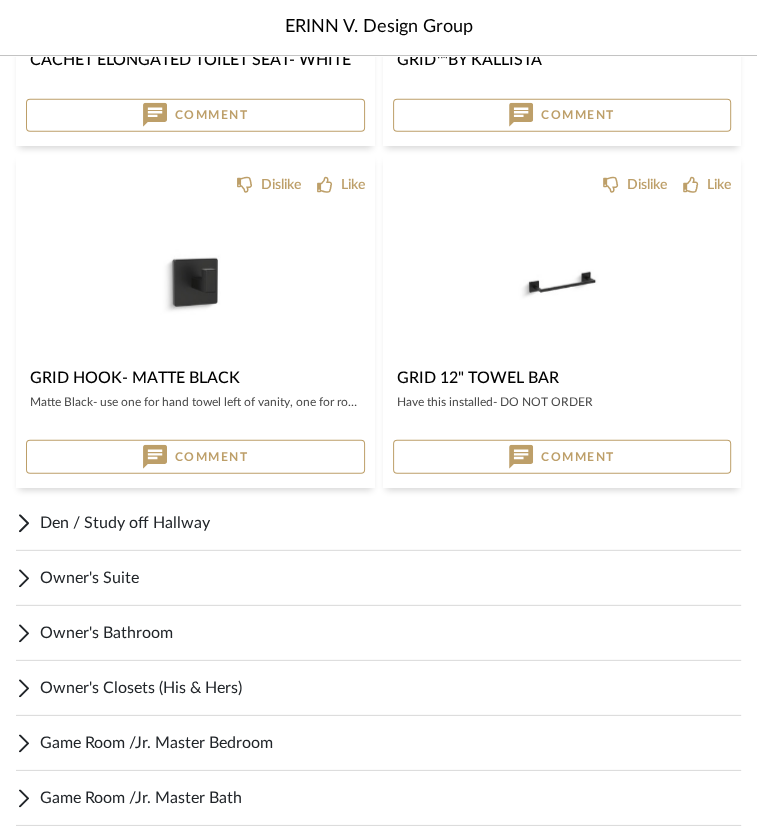 scroll, scrollTop: 2600, scrollLeft: 0, axis: vertical 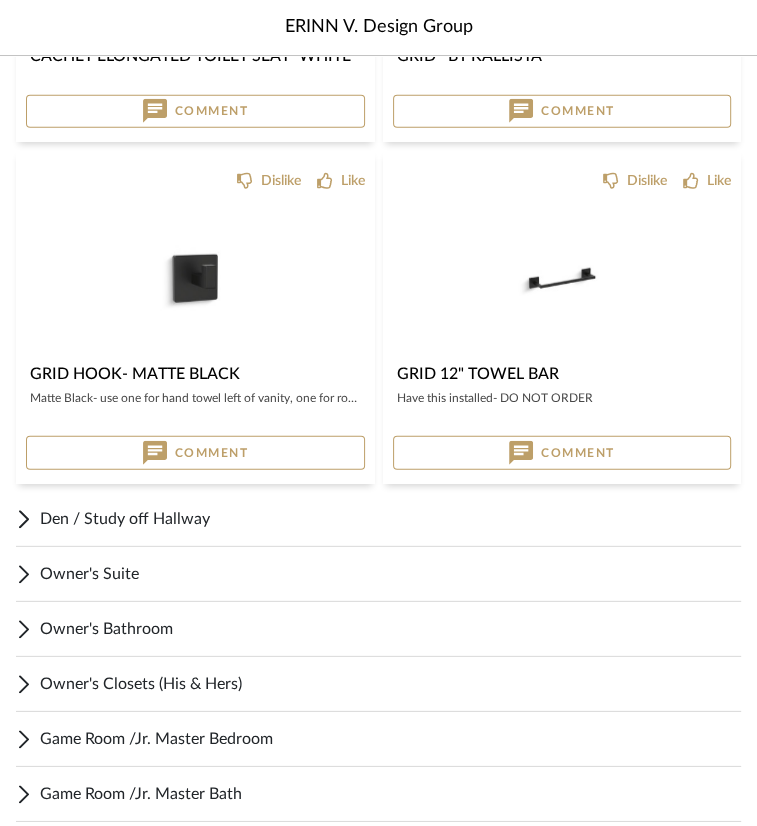 click at bounding box center [561, 278] 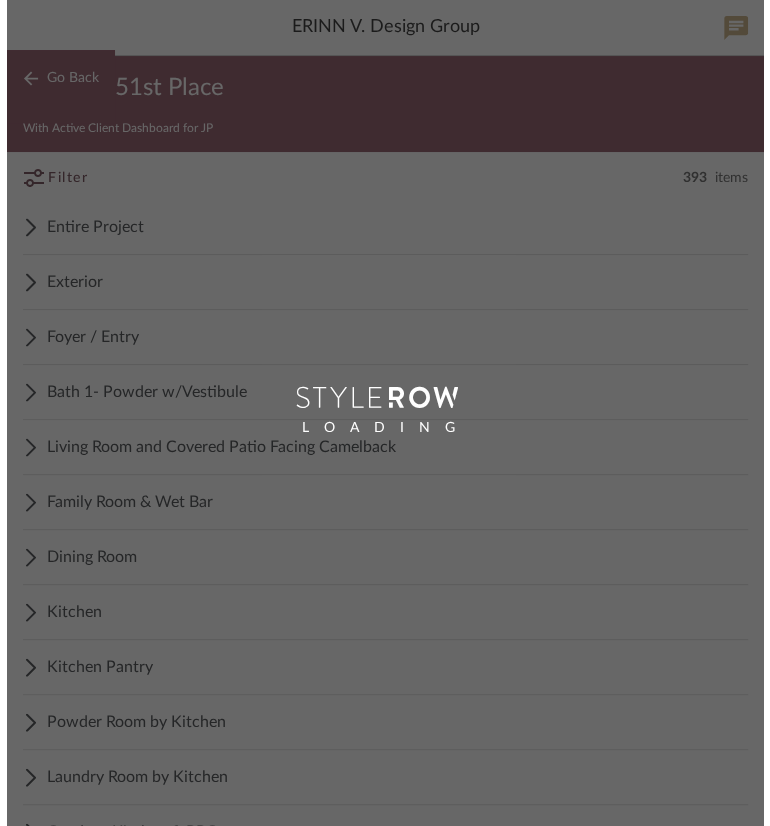 scroll, scrollTop: 0, scrollLeft: 0, axis: both 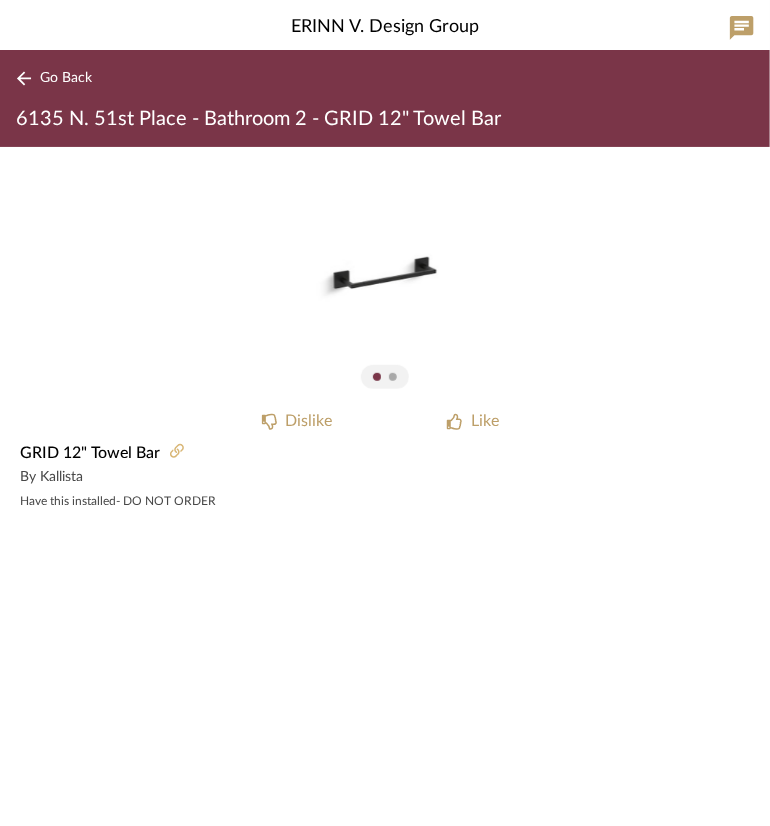 click 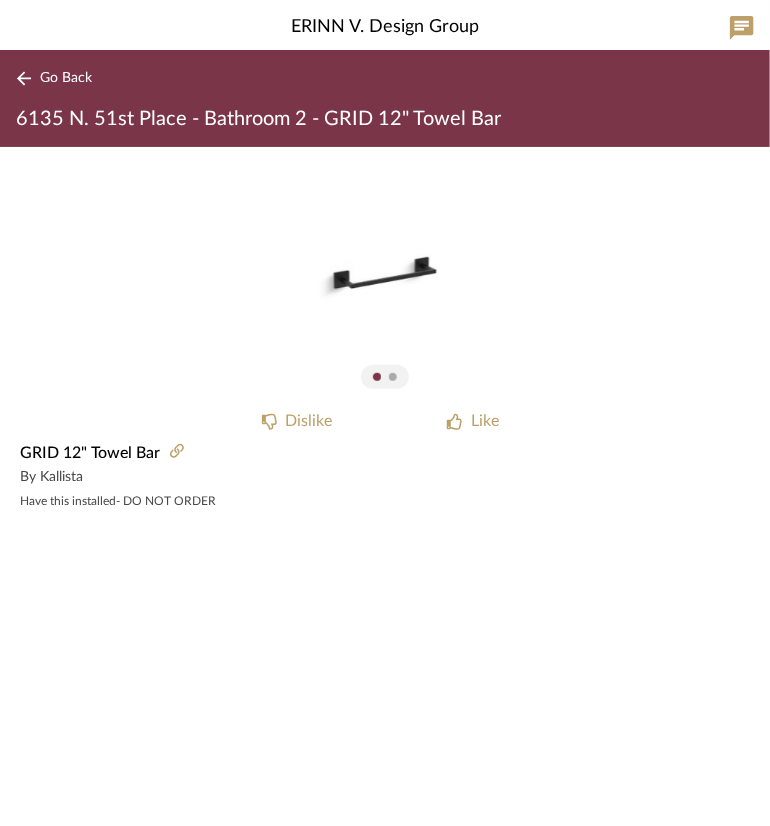 click on "Dislike Like GRID 12" Towel Bar  By Kallista  Have this installed- DO NOT ORDER" 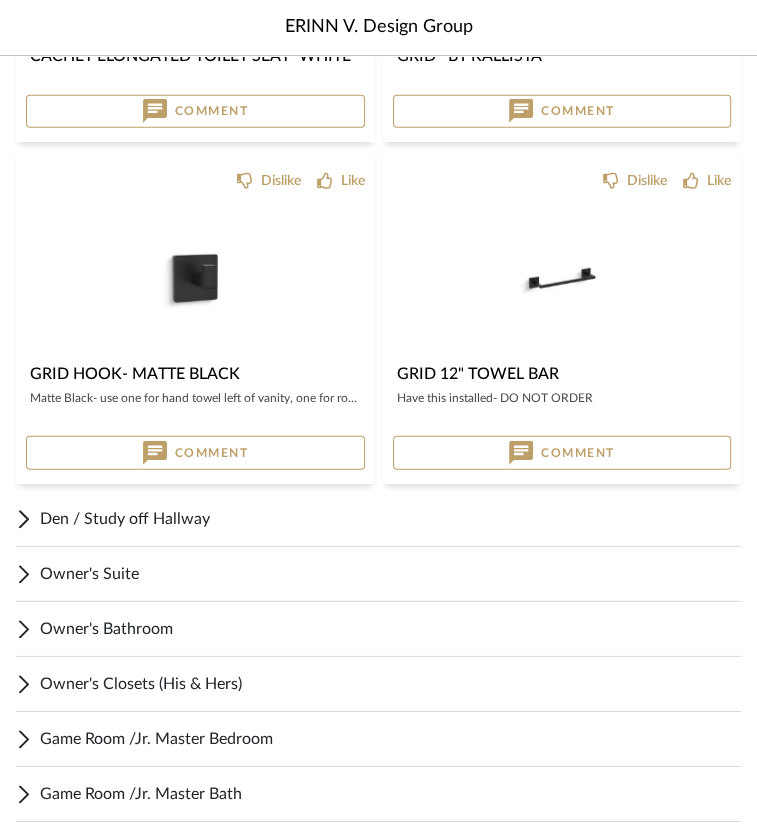 scroll, scrollTop: 2700, scrollLeft: 0, axis: vertical 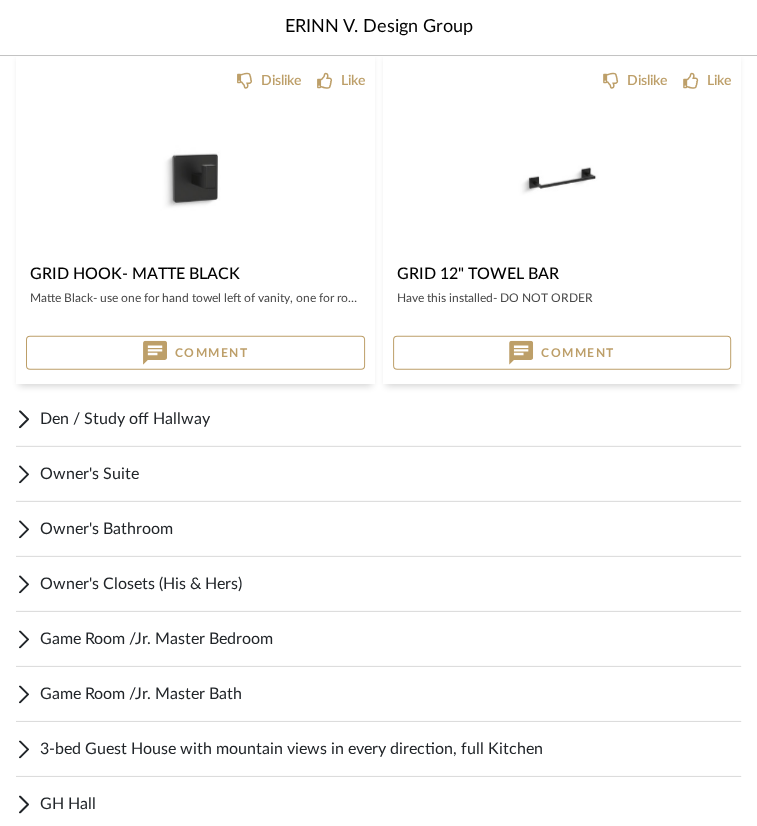 click on "[ROOM_TYPE] /Jr. Master Bath" at bounding box center [390, 694] 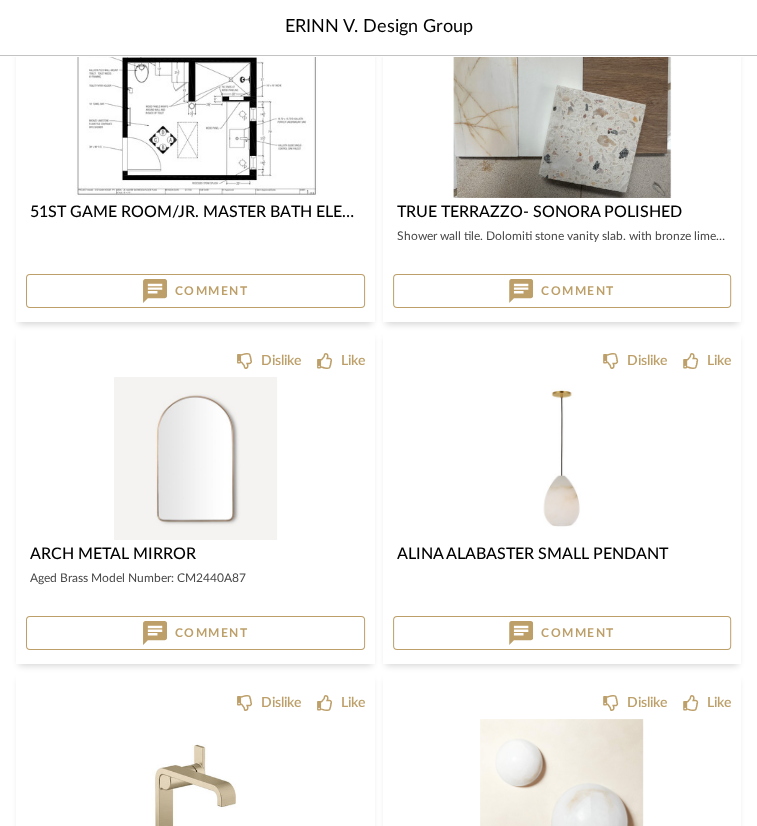 scroll, scrollTop: 3500, scrollLeft: 0, axis: vertical 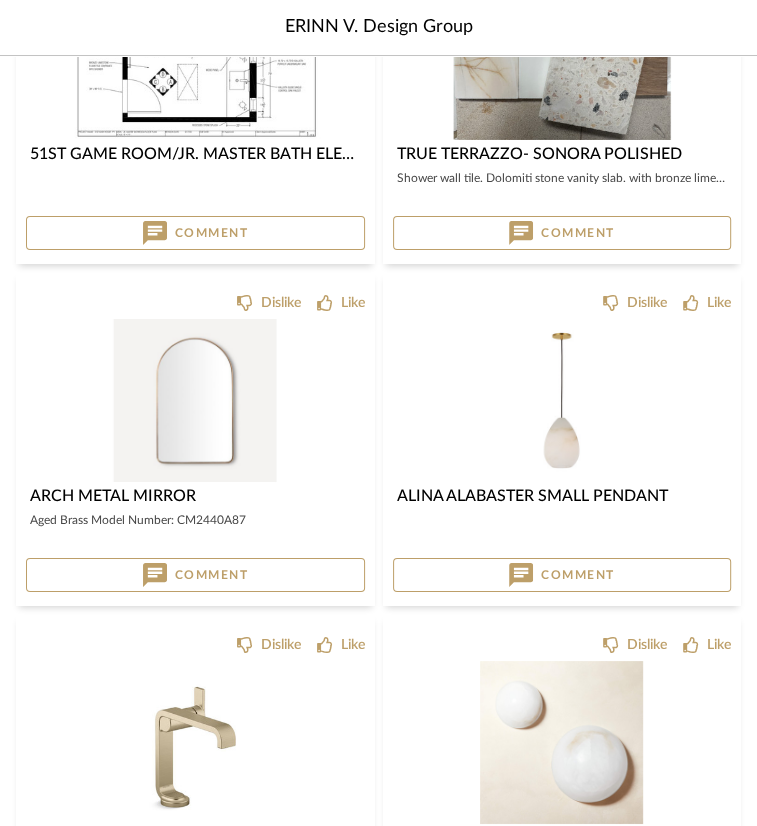 click at bounding box center (195, 400) 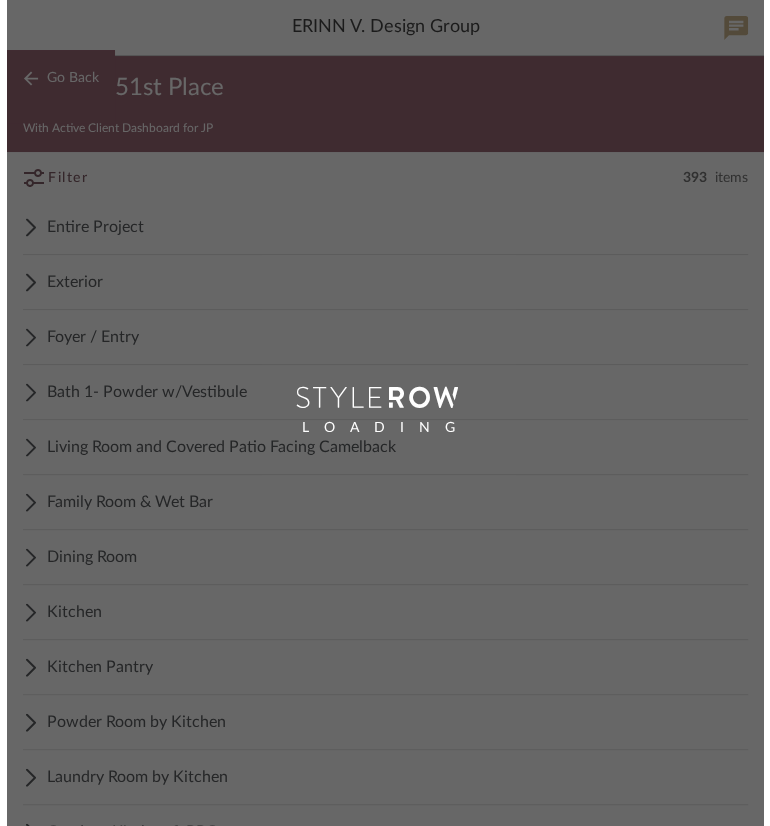 scroll, scrollTop: 0, scrollLeft: 0, axis: both 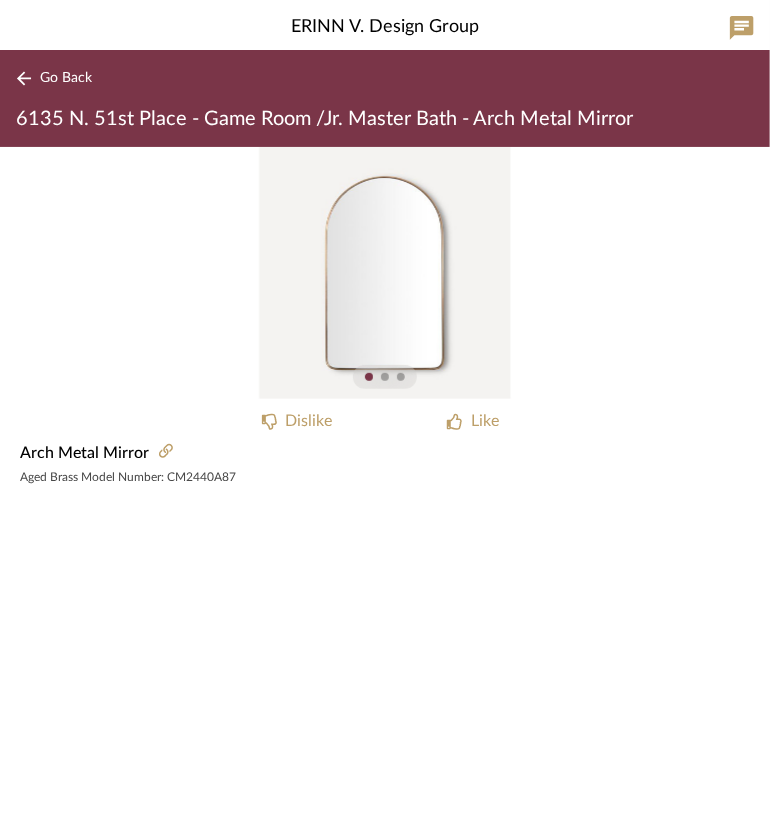 click on "Go Back" 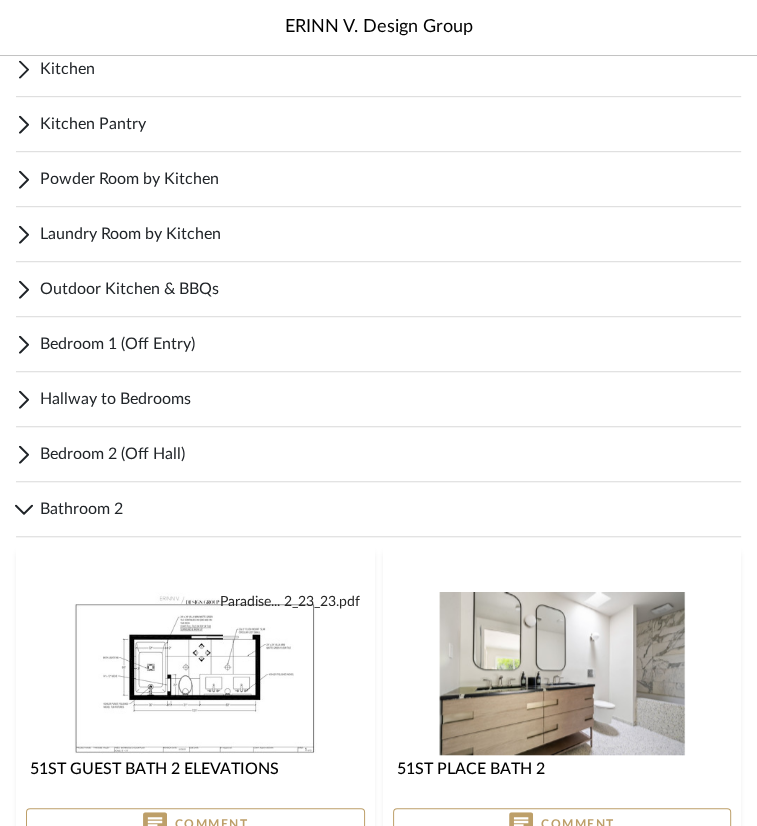 scroll, scrollTop: 538, scrollLeft: 0, axis: vertical 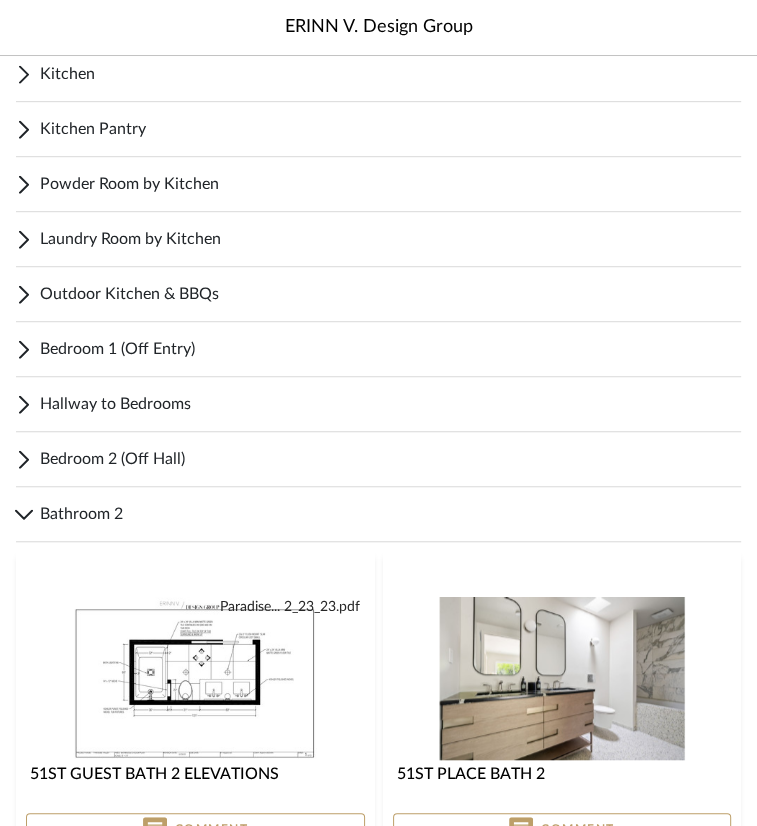 click on "Bathroom 2" at bounding box center [390, 514] 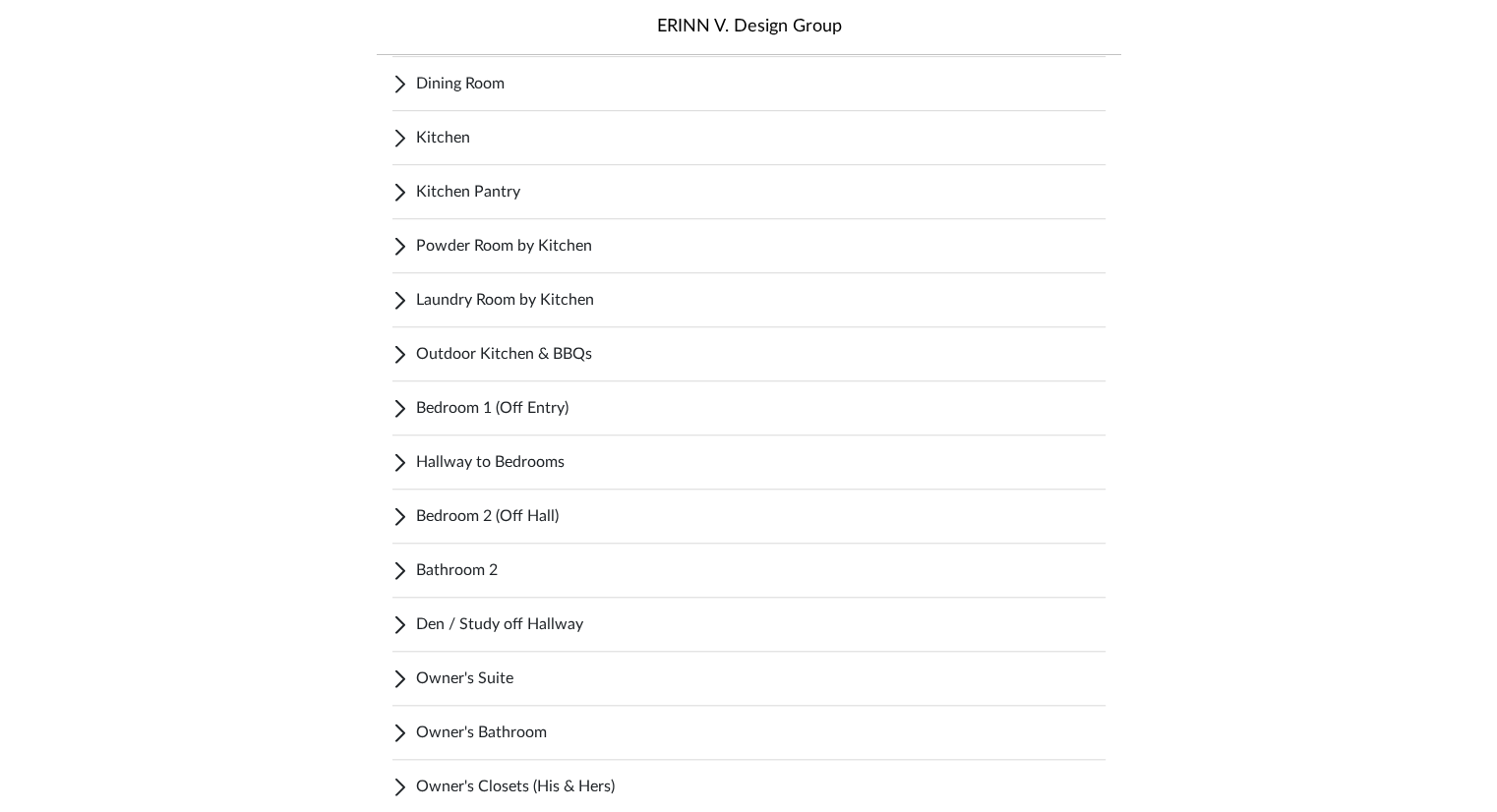 scroll, scrollTop: 431, scrollLeft: 0, axis: vertical 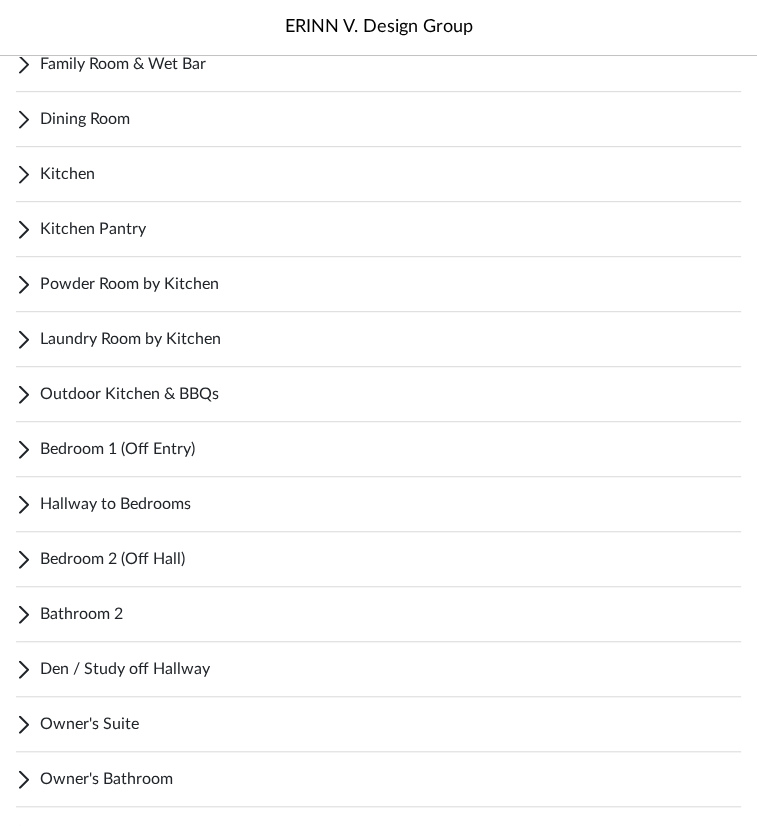 click on "[ROOM_TYPE] by [ROOM_TYPE]" at bounding box center (390, 284) 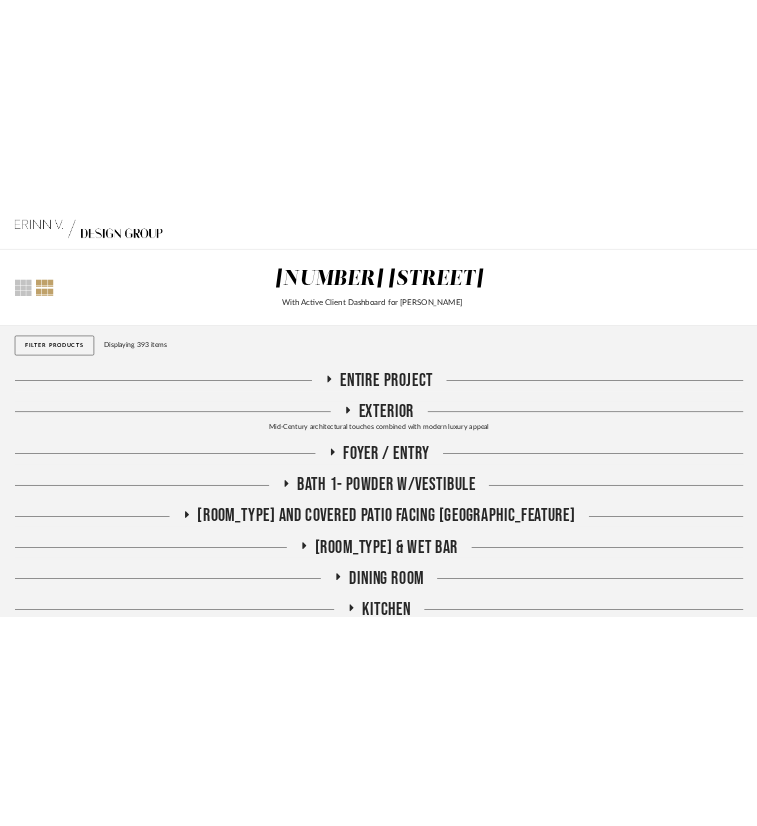 scroll, scrollTop: 0, scrollLeft: 0, axis: both 